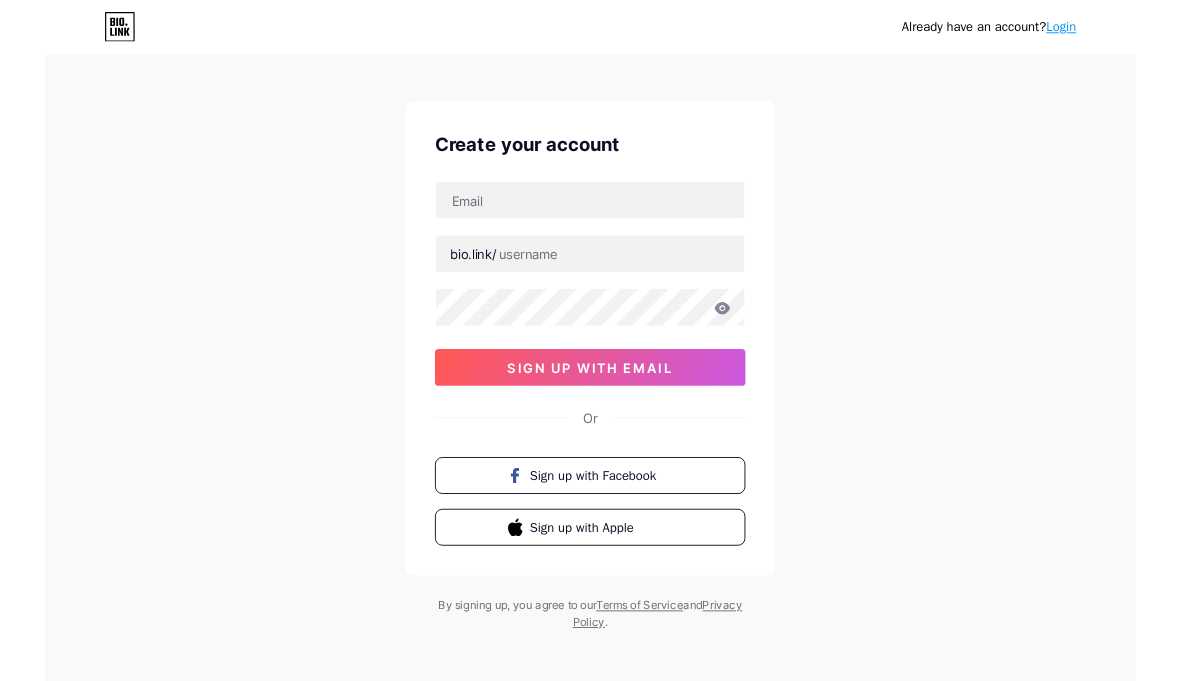 scroll, scrollTop: 0, scrollLeft: 0, axis: both 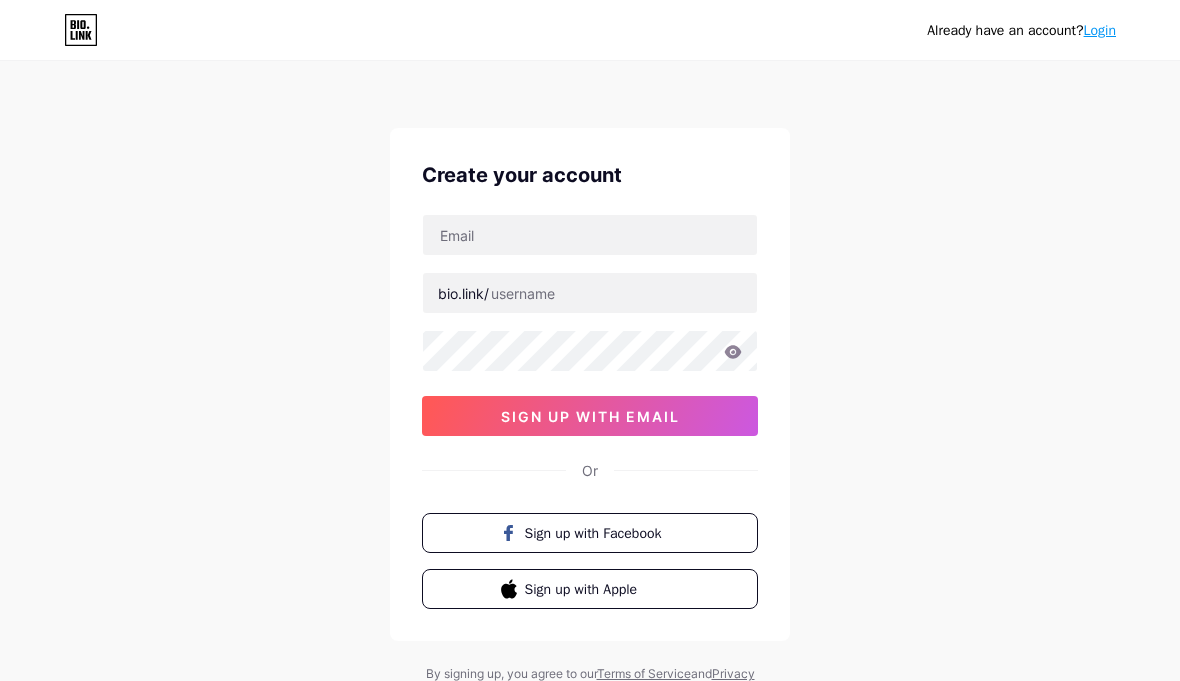 click on "Sign up with Facebook" at bounding box center [590, 533] 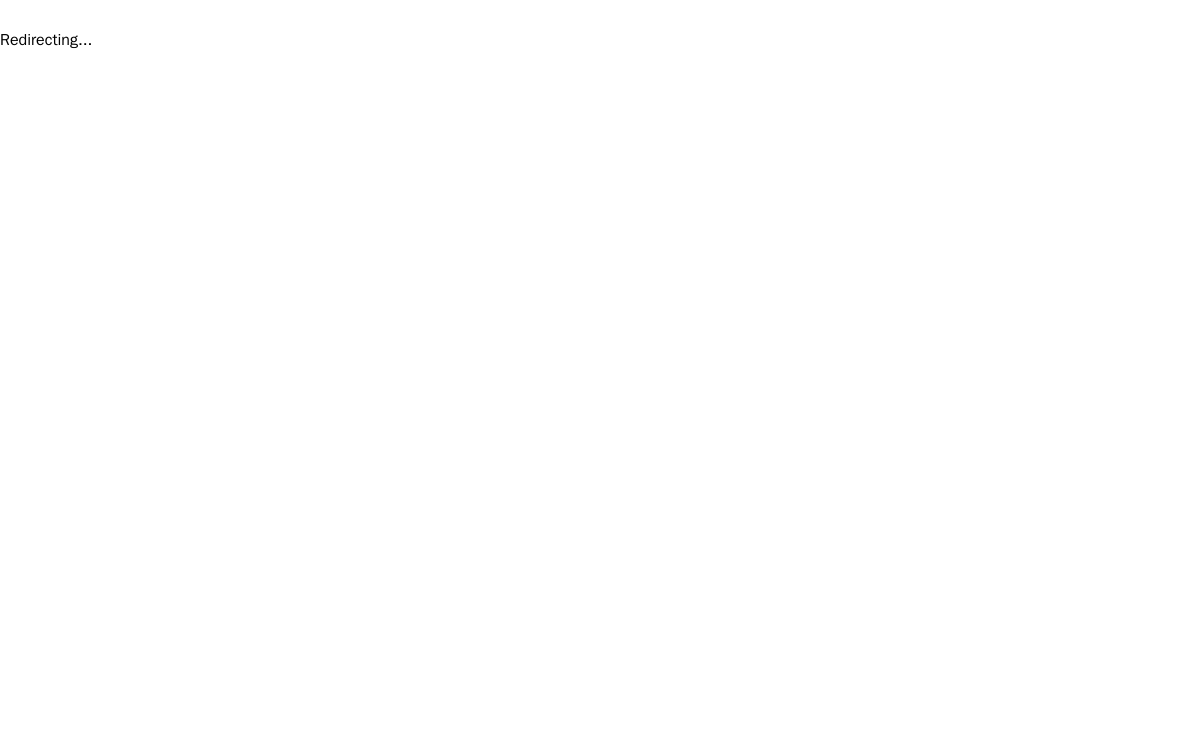 scroll, scrollTop: 0, scrollLeft: 0, axis: both 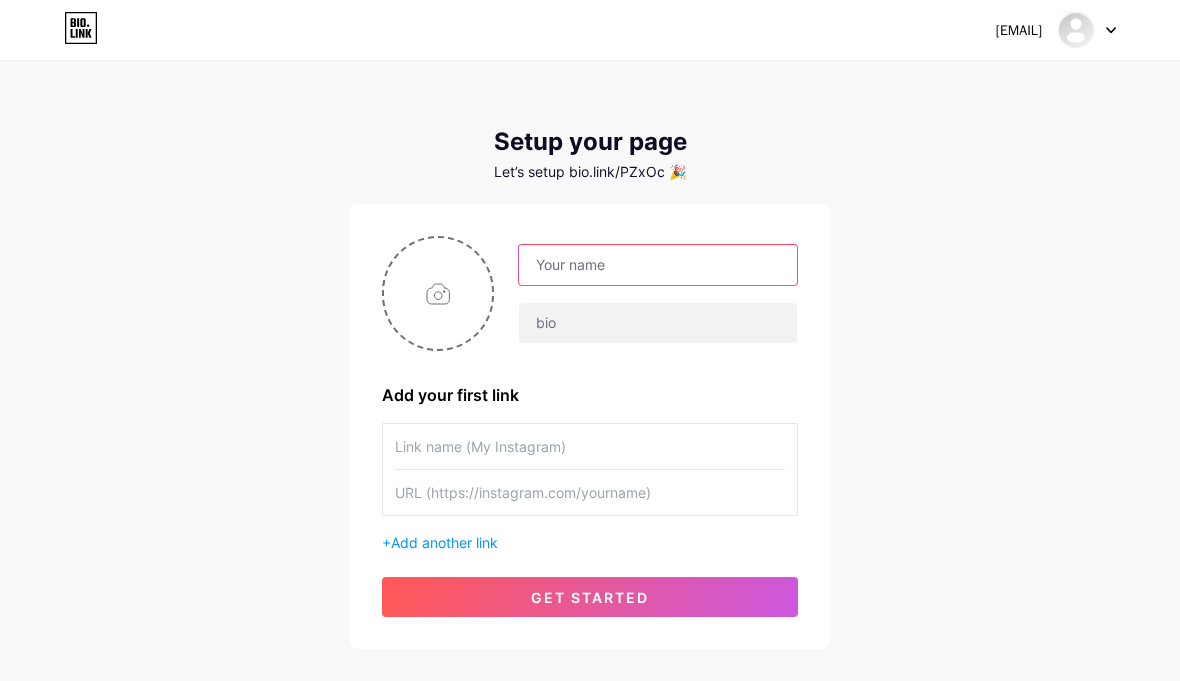 click at bounding box center [658, 265] 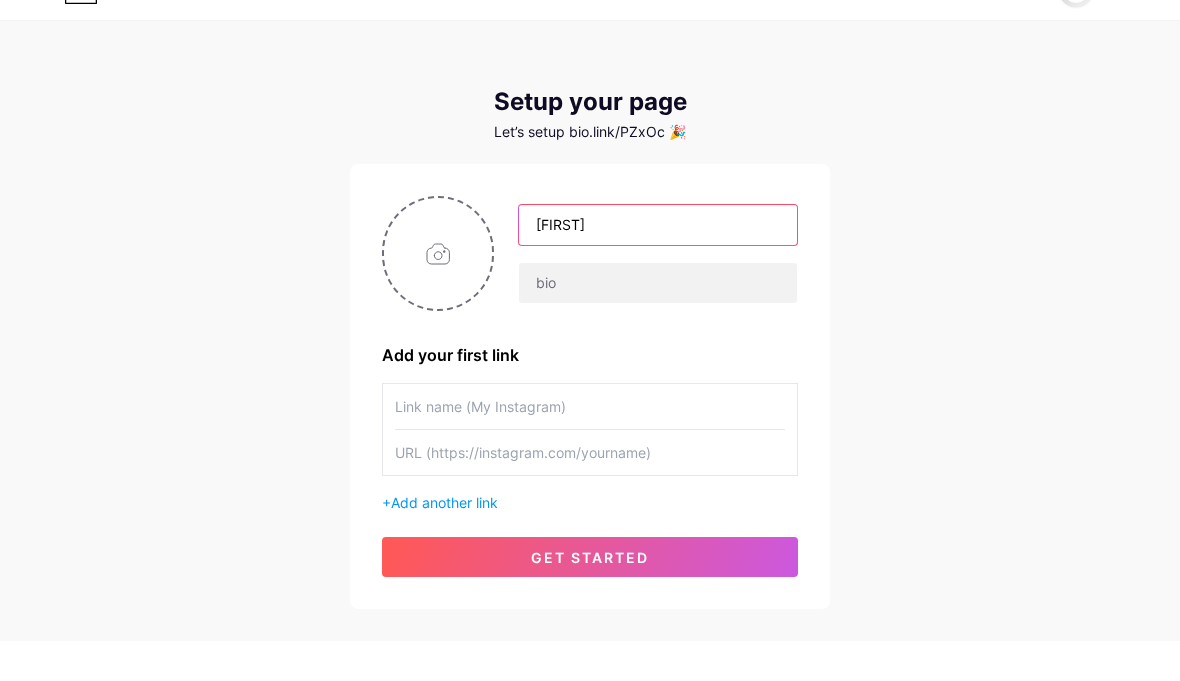 type on "[FIRST]" 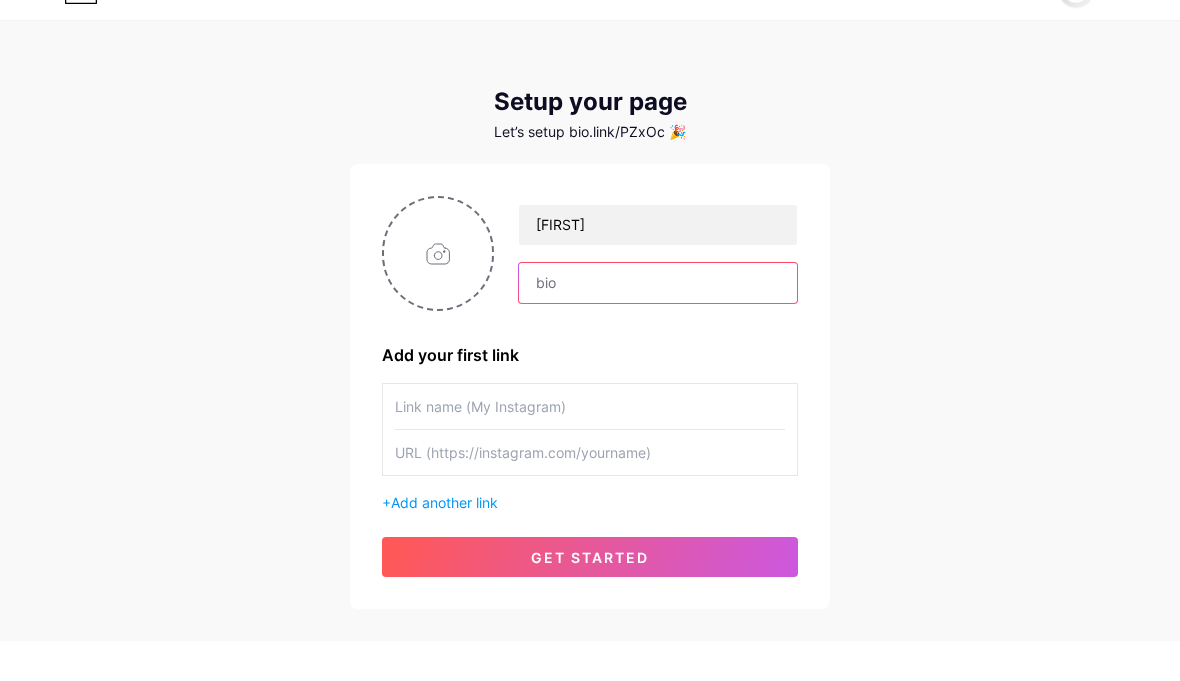 click at bounding box center [658, 323] 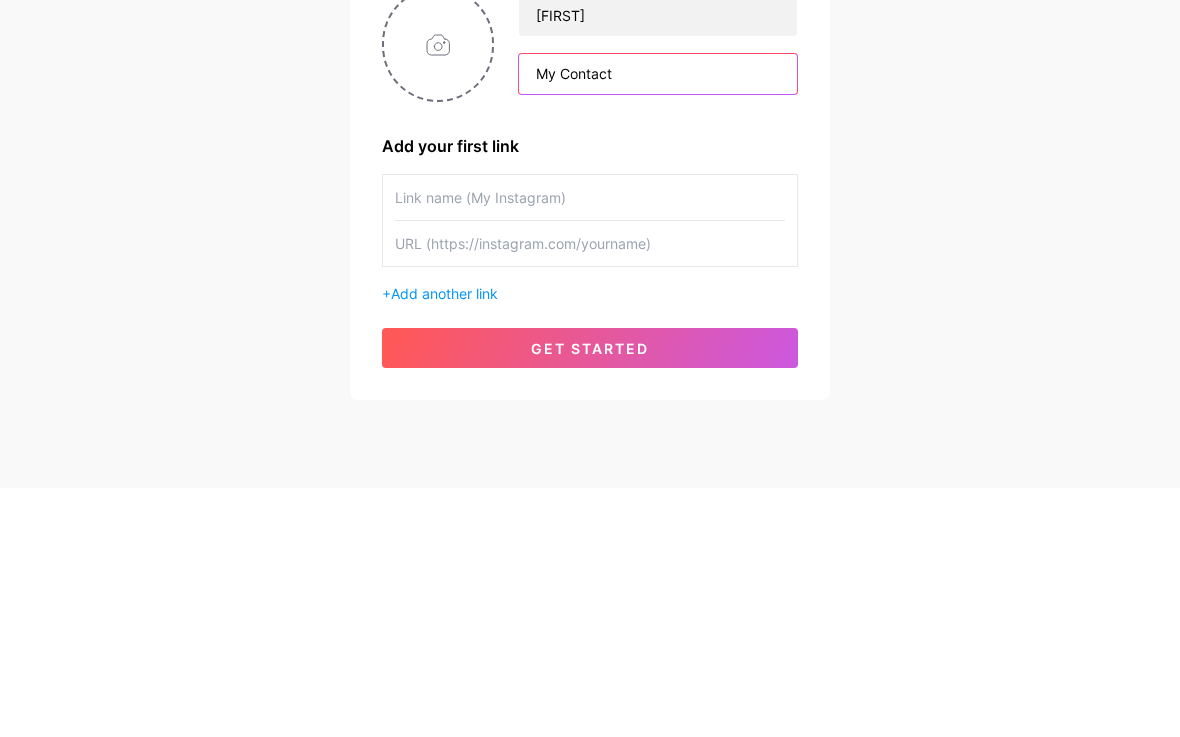type on "My Contact" 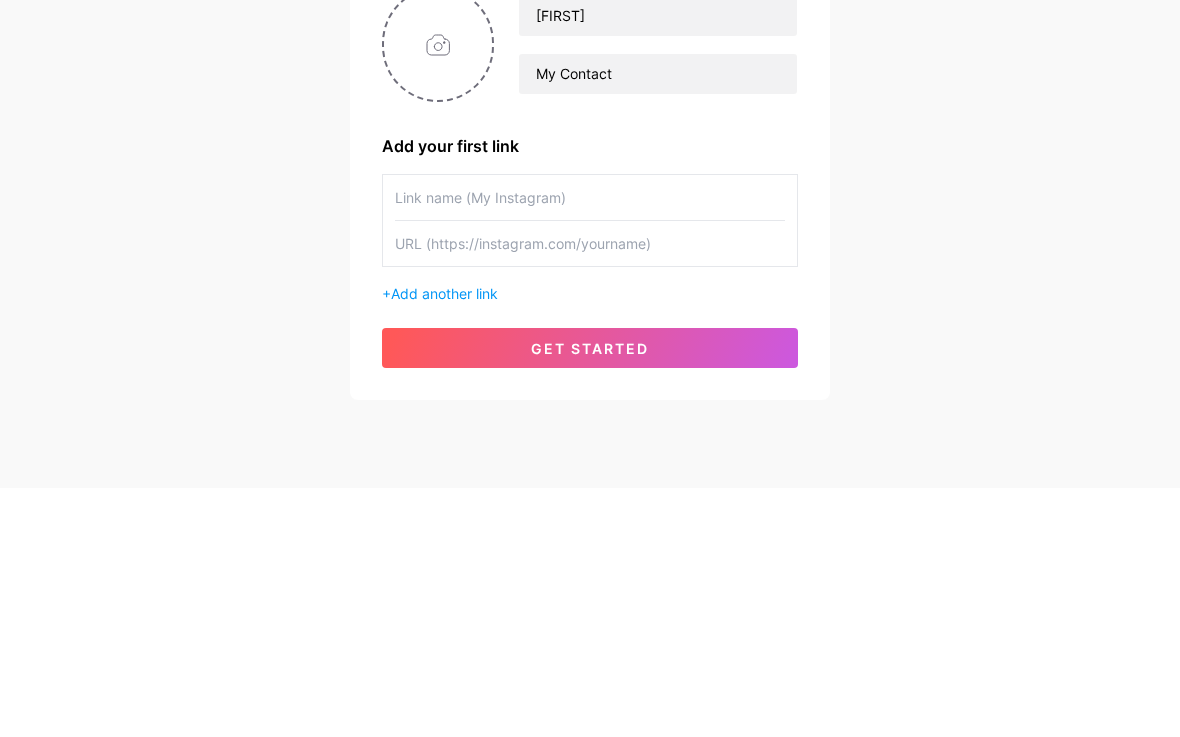 click at bounding box center (590, 446) 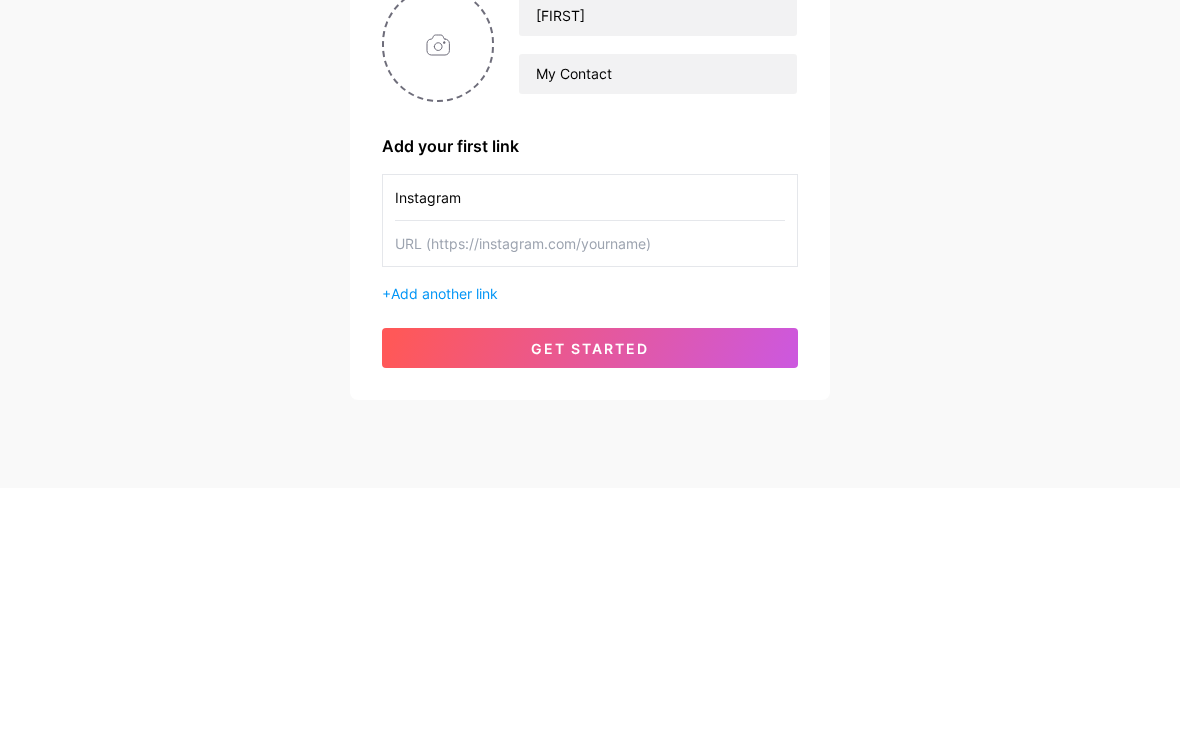 type on "Instagram" 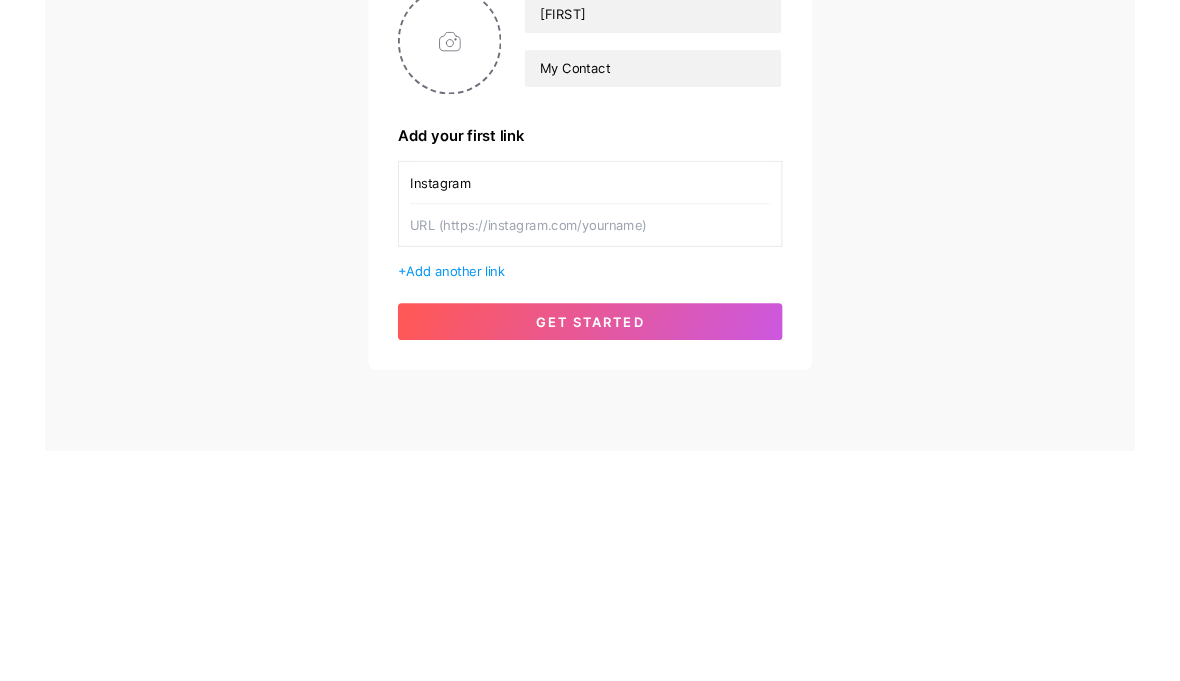 scroll, scrollTop: 56, scrollLeft: 0, axis: vertical 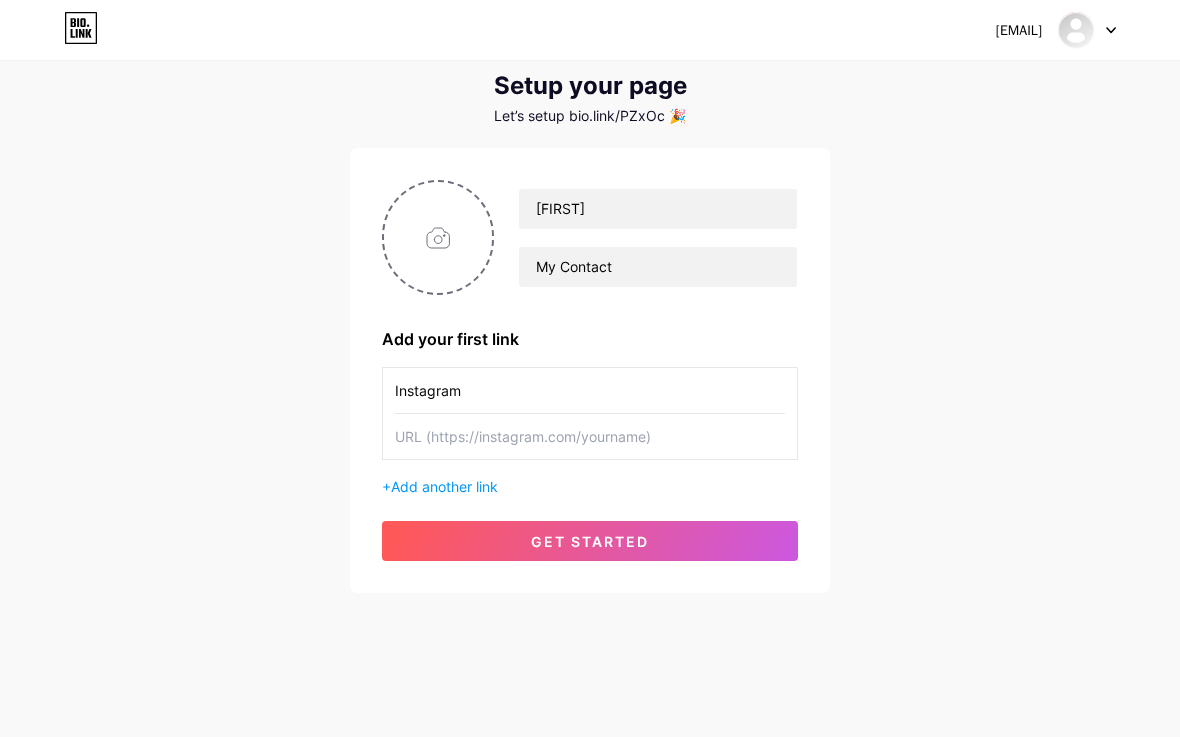 click at bounding box center [590, 436] 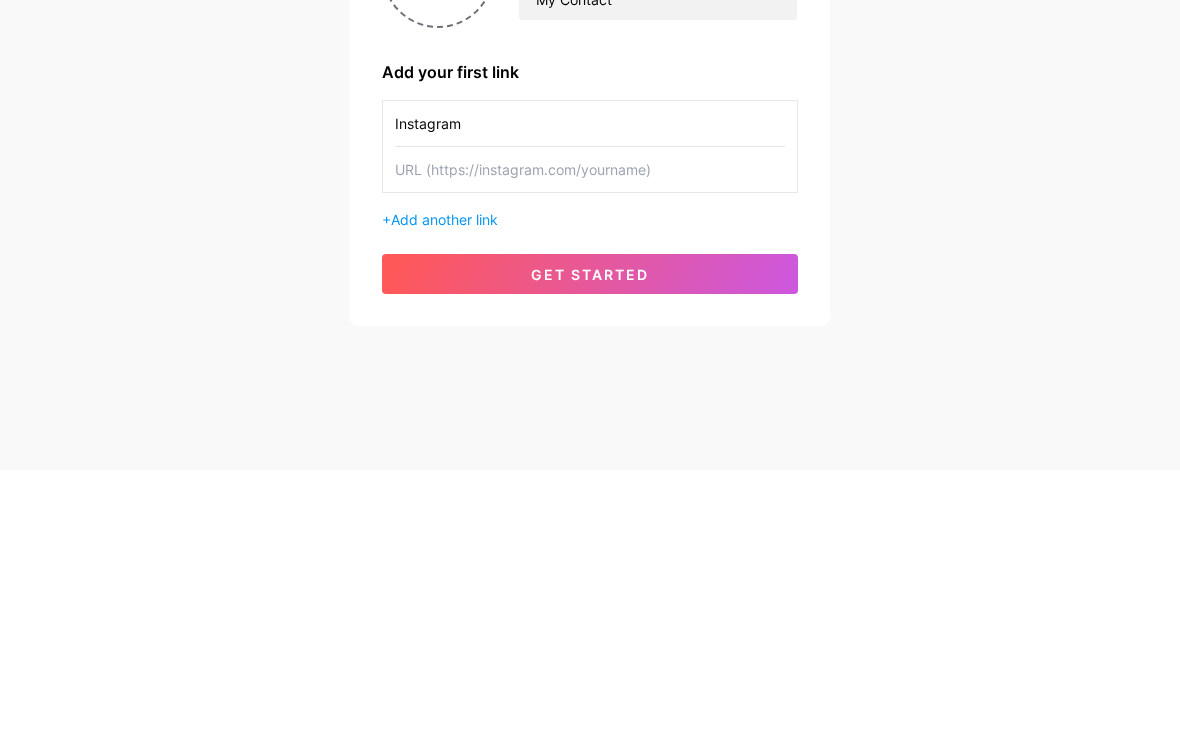 click at bounding box center (590, 436) 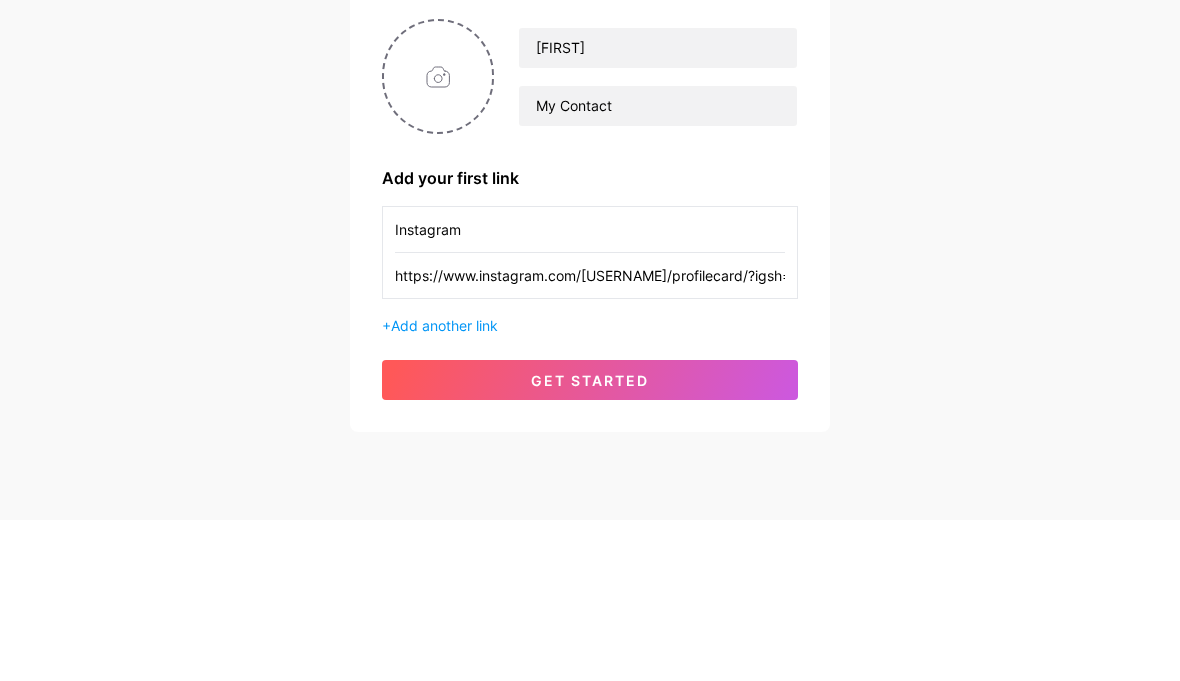 type on "https://www.instagram.com/[USERNAME]/profilecard/?igsh=MXNtOG40MnA3NGZ5eg==" 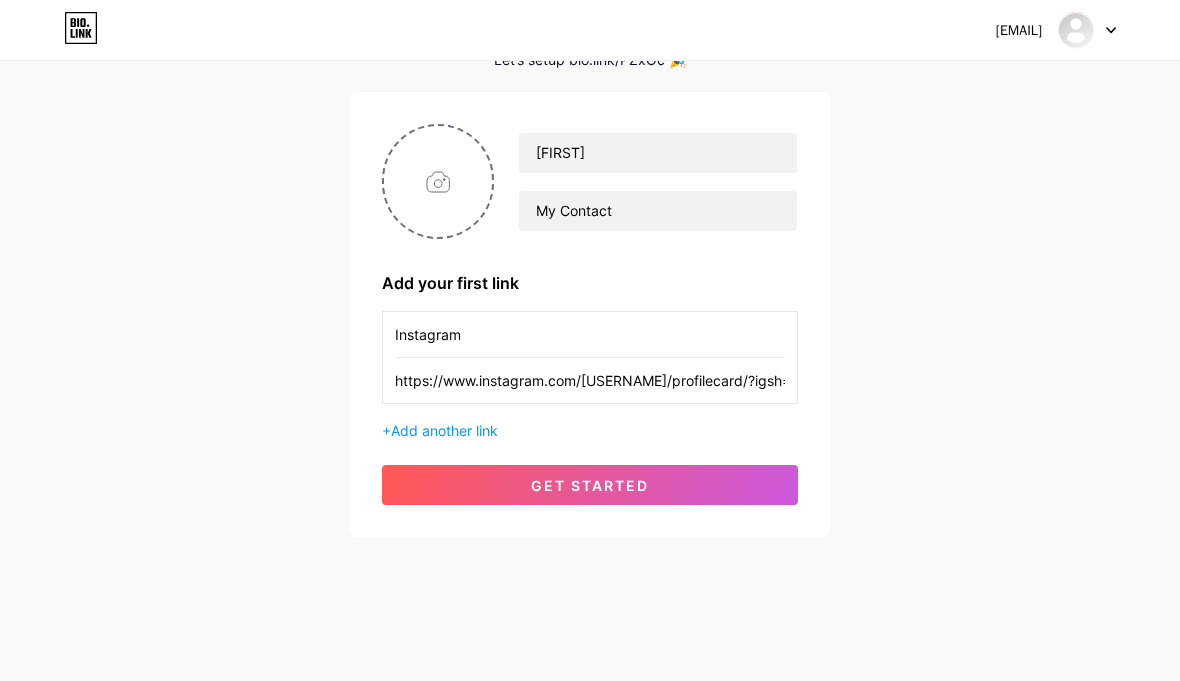 click at bounding box center (438, 181) 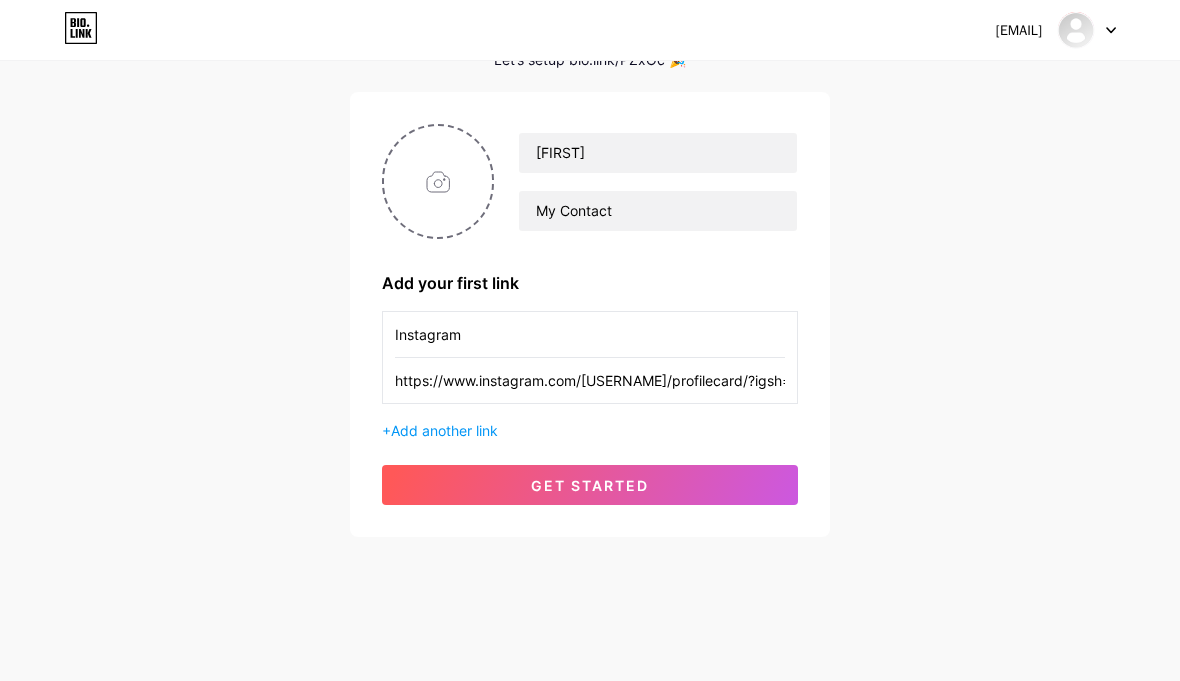 type on "C:\fakepath\Peachy_20250725121523168.jpeg" 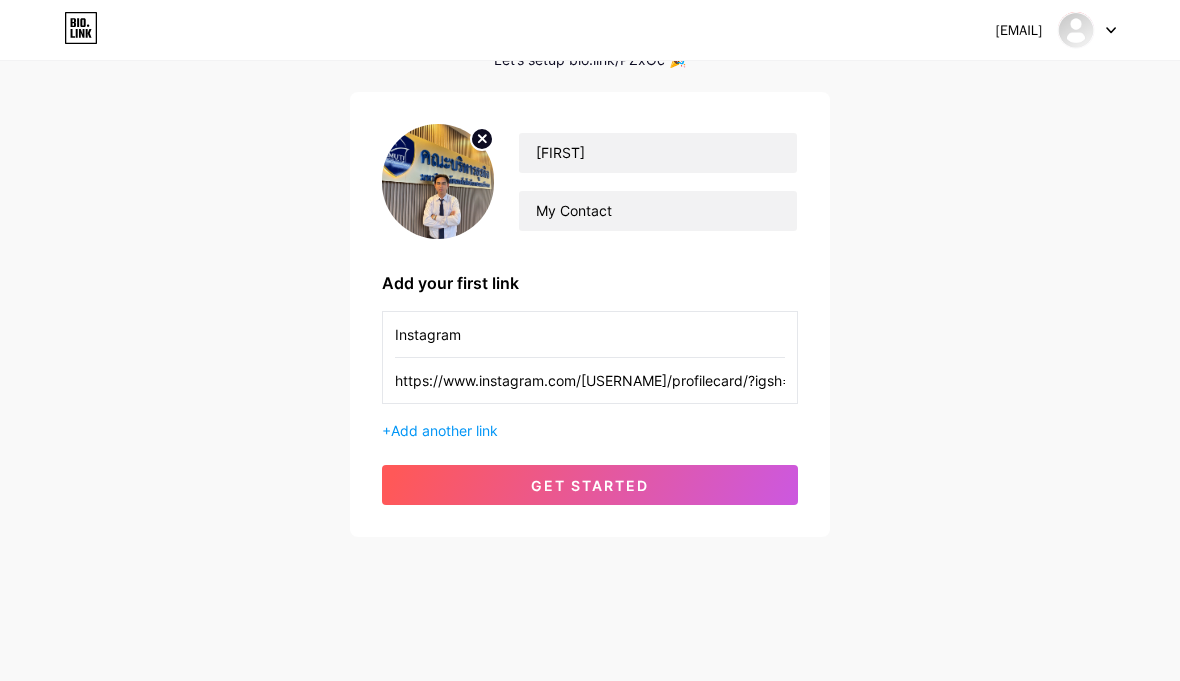 click at bounding box center (438, 181) 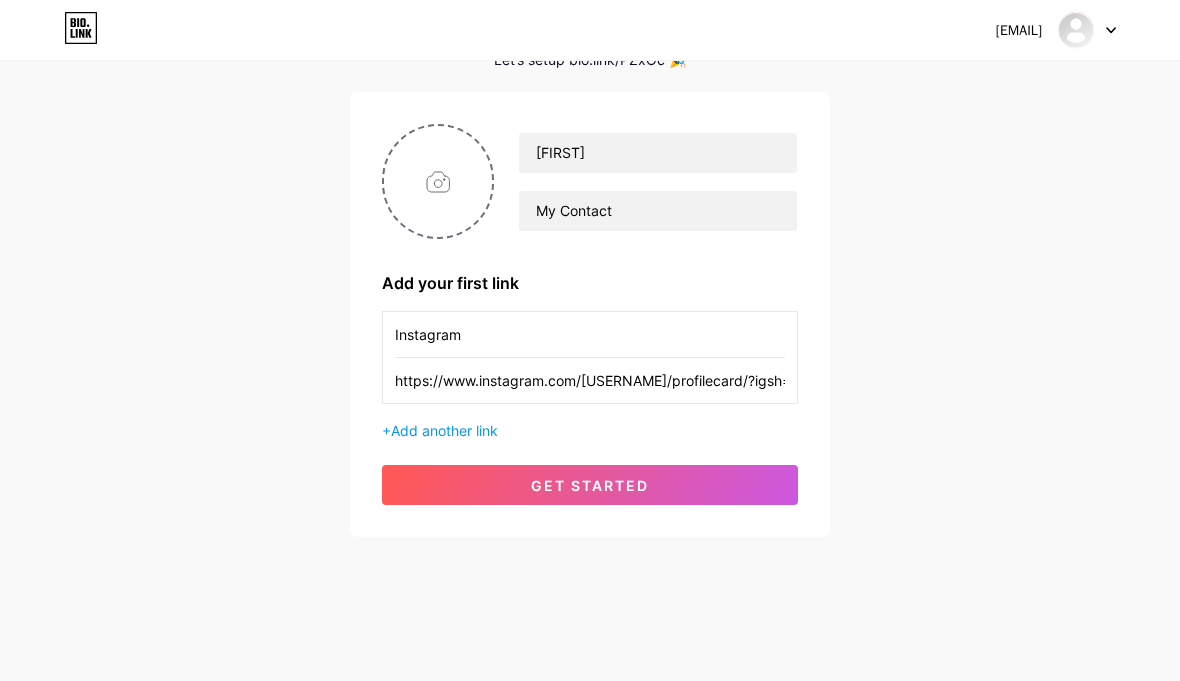 click at bounding box center (438, 181) 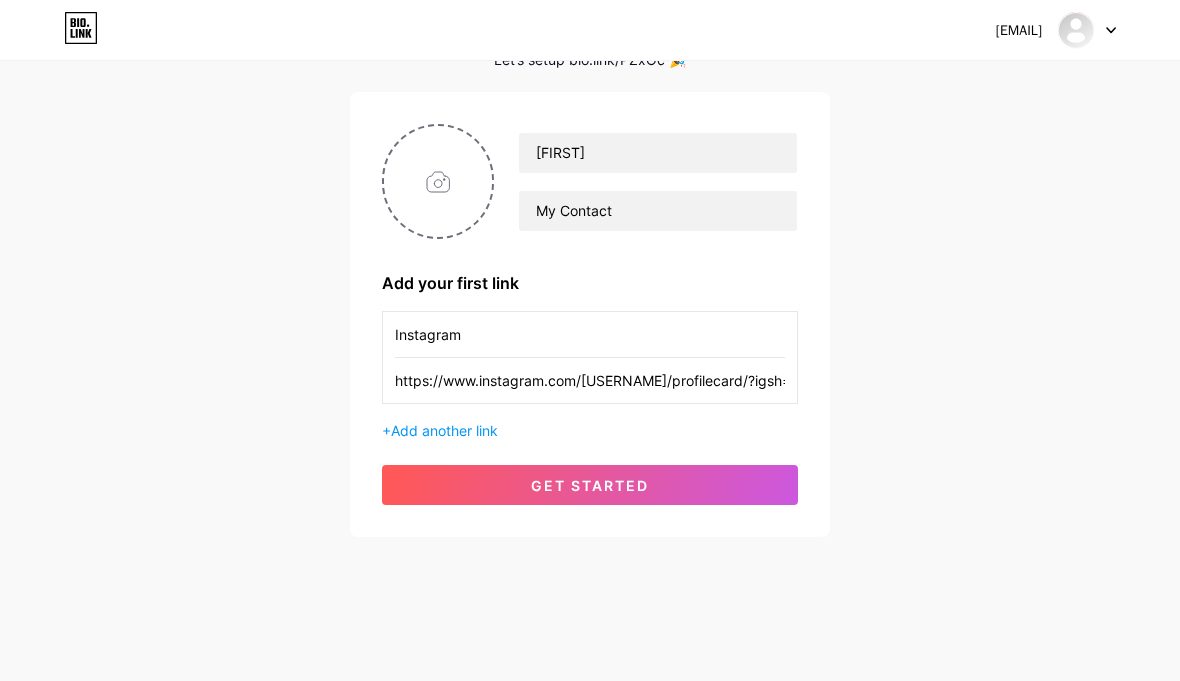type on "C:\fakepath\Peachy_20250725121523168.jpeg" 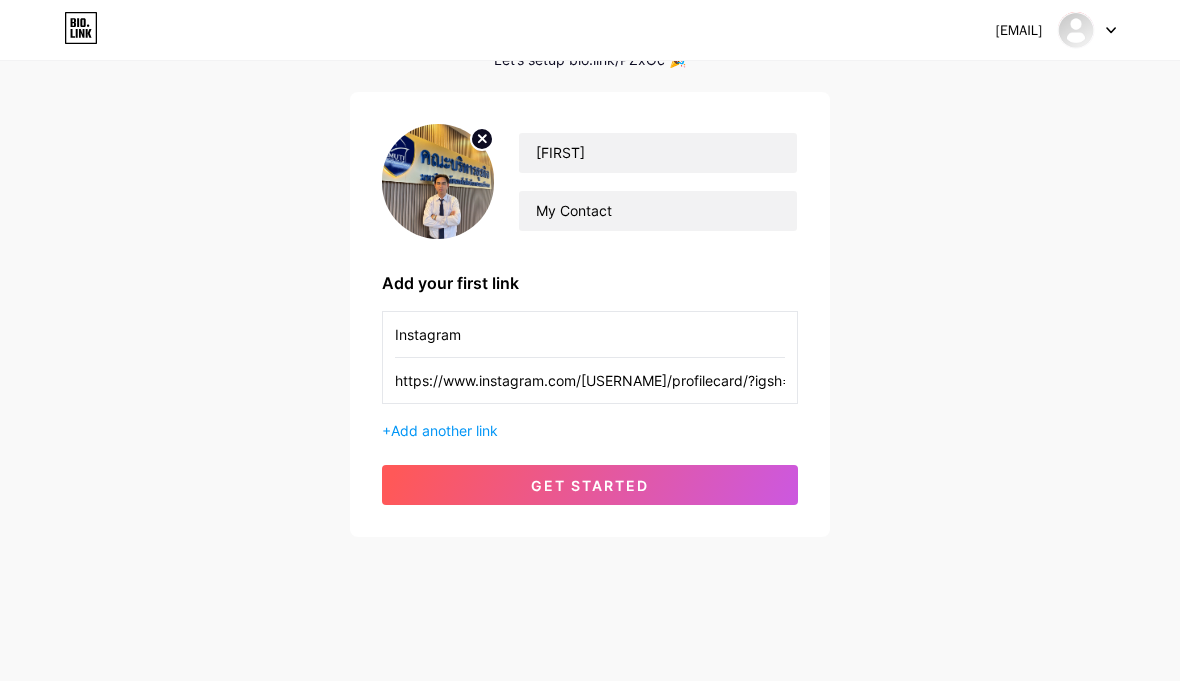 click on "get started" at bounding box center [590, 485] 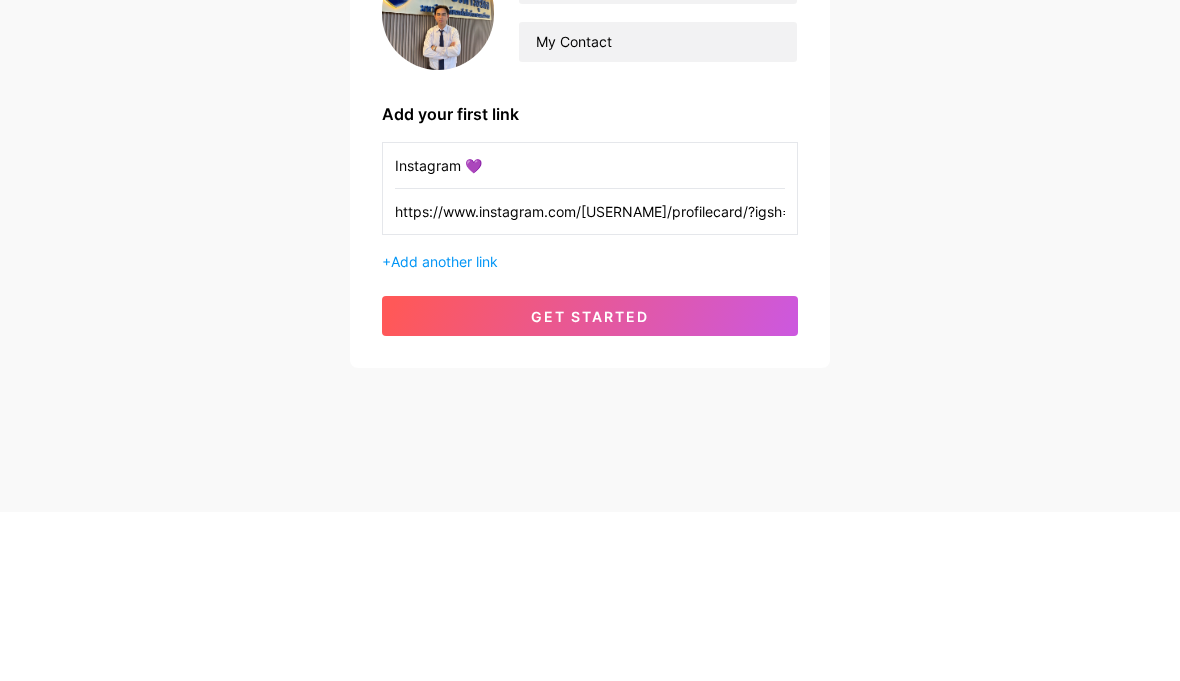type on "Instagram 💜" 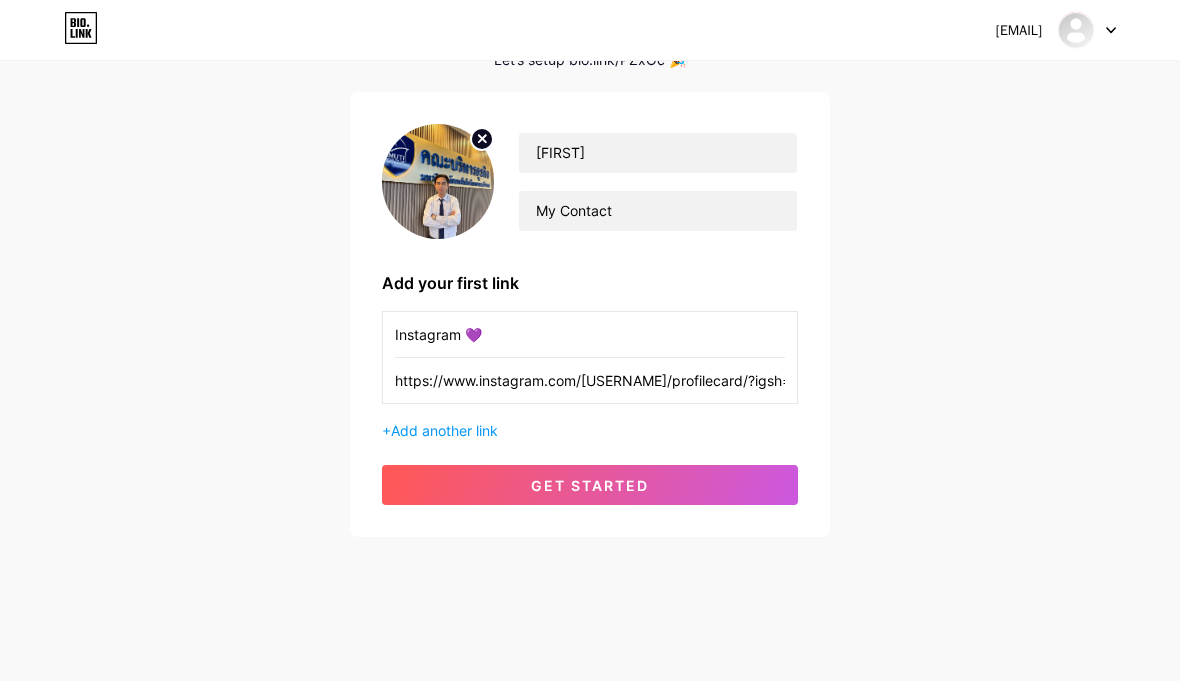 click on "get started" at bounding box center (590, 485) 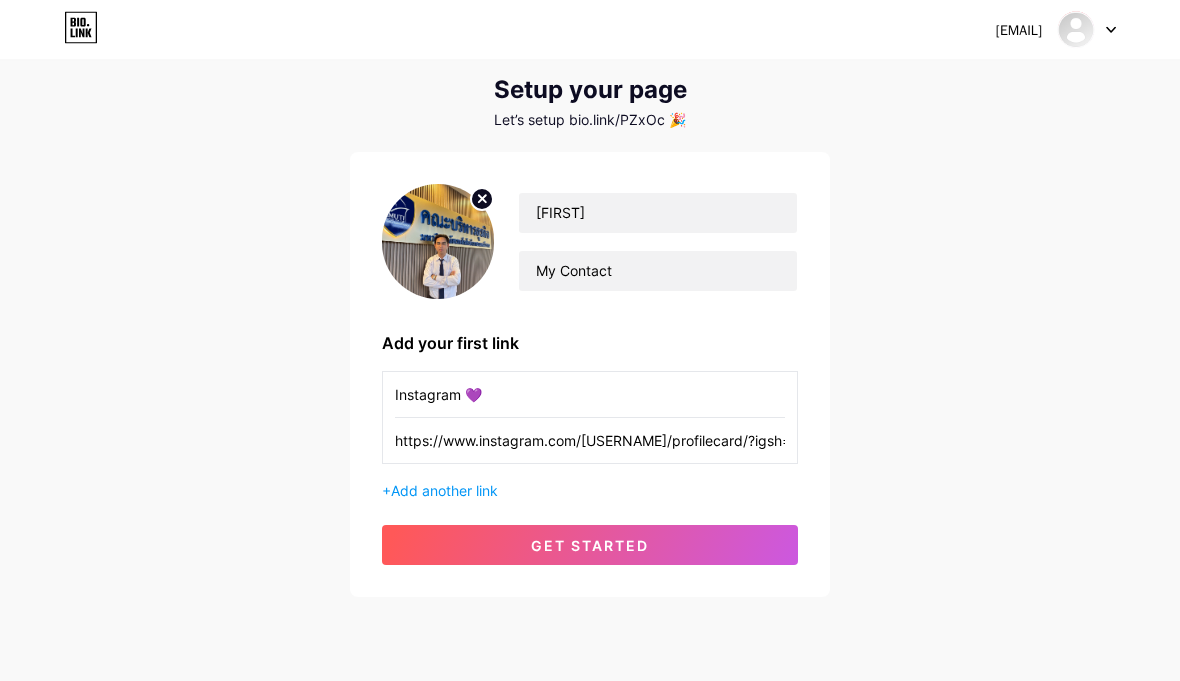 scroll, scrollTop: 52, scrollLeft: 0, axis: vertical 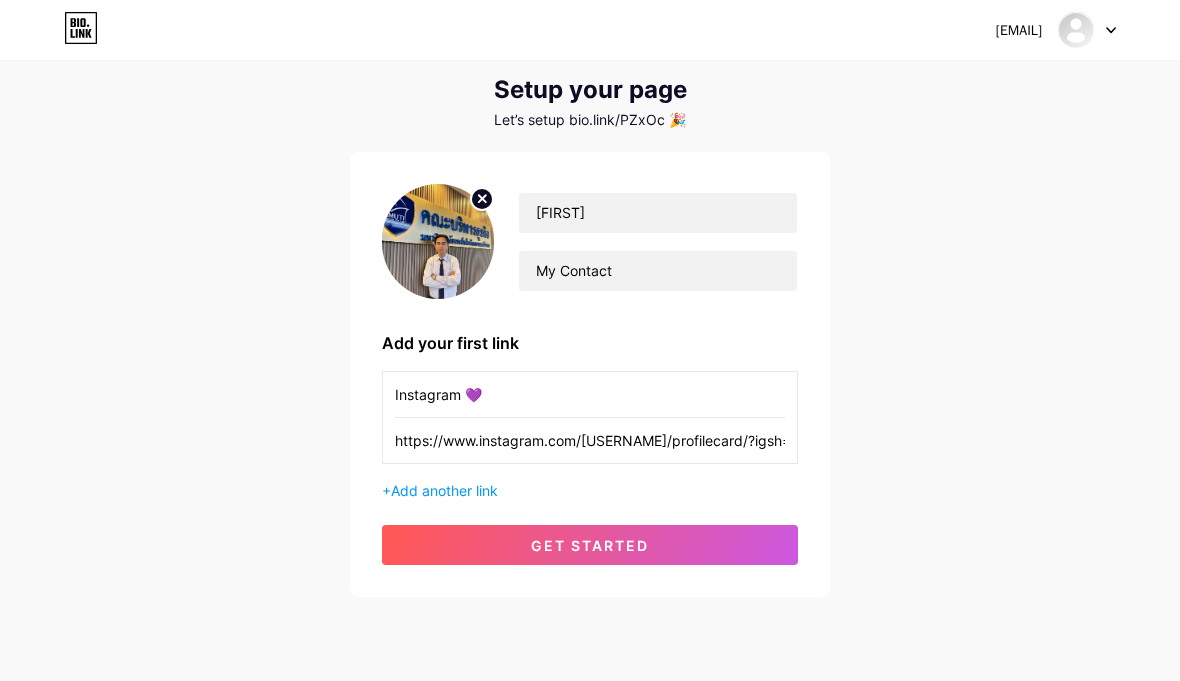 click on "get started" at bounding box center [590, 545] 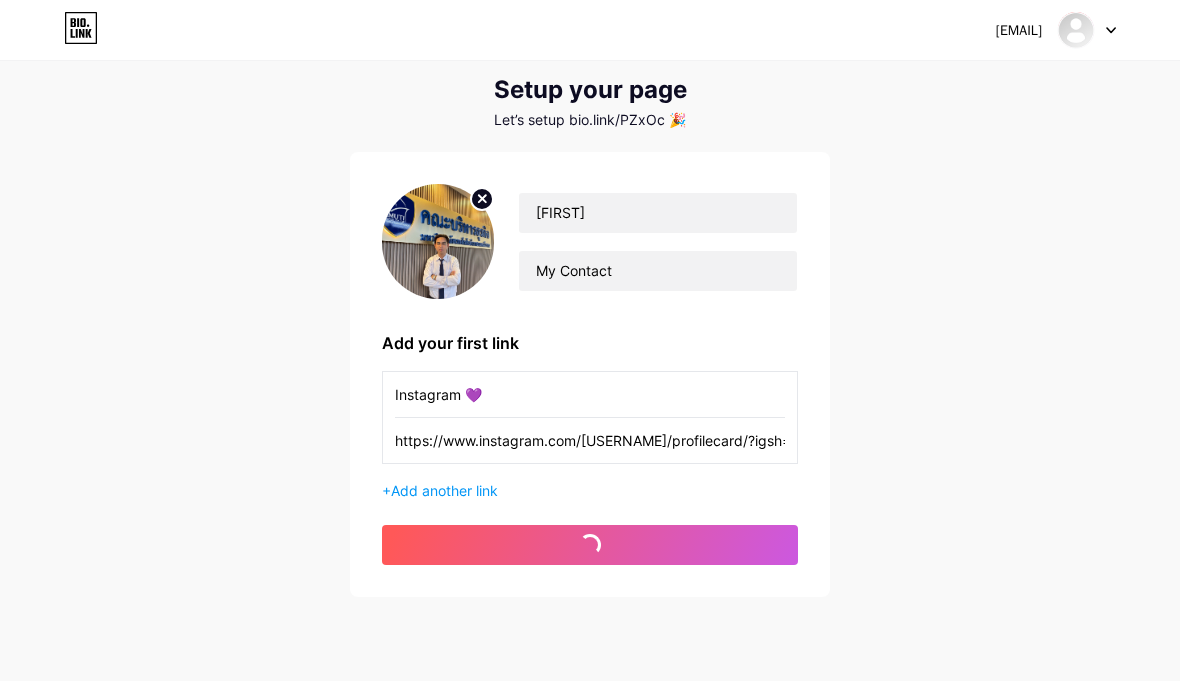 click on "get started" at bounding box center (590, 545) 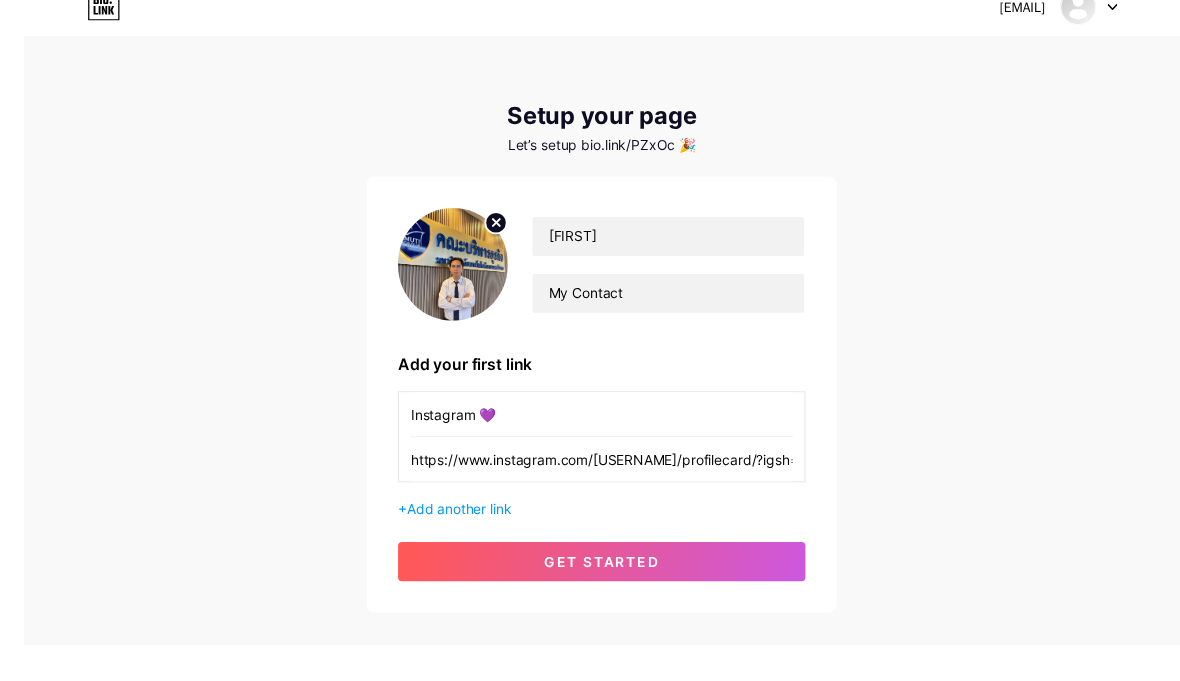 scroll, scrollTop: 112, scrollLeft: 0, axis: vertical 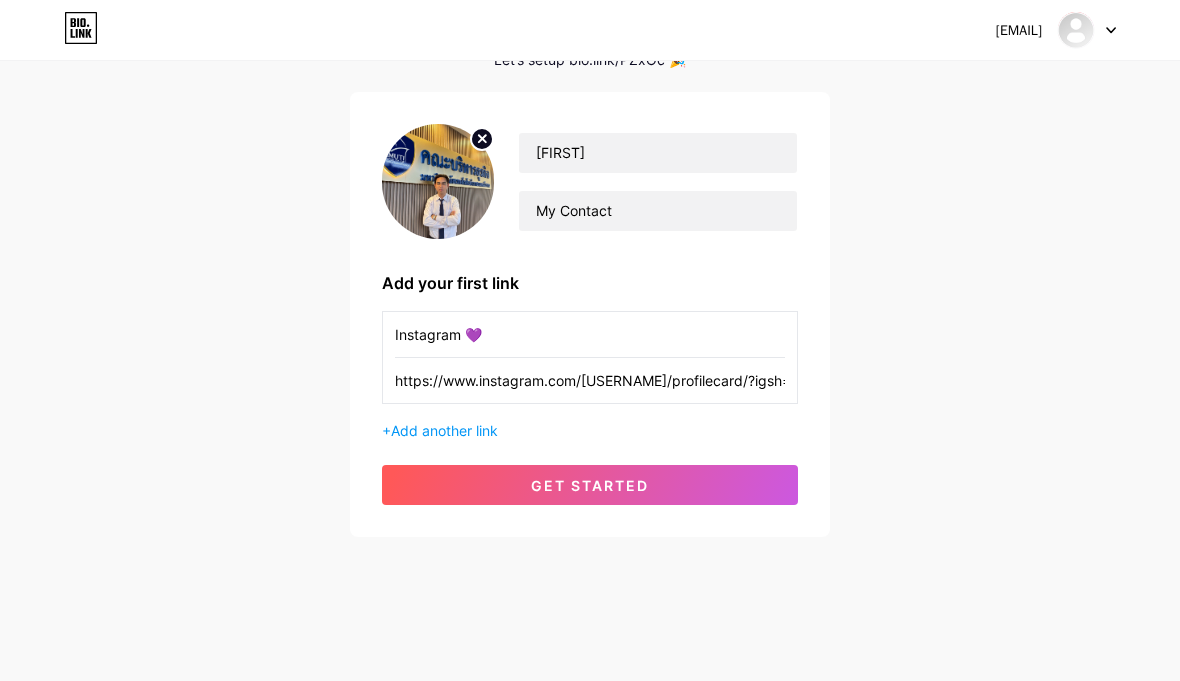 click on "Add another link" at bounding box center [444, 430] 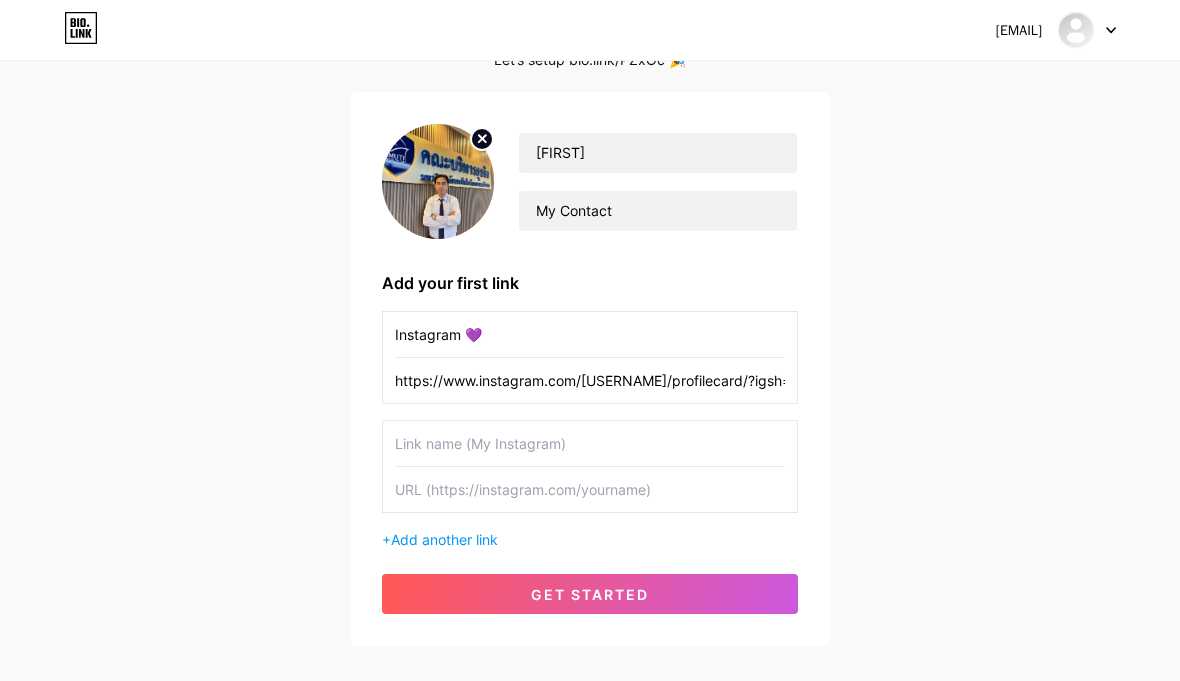 click at bounding box center (590, 443) 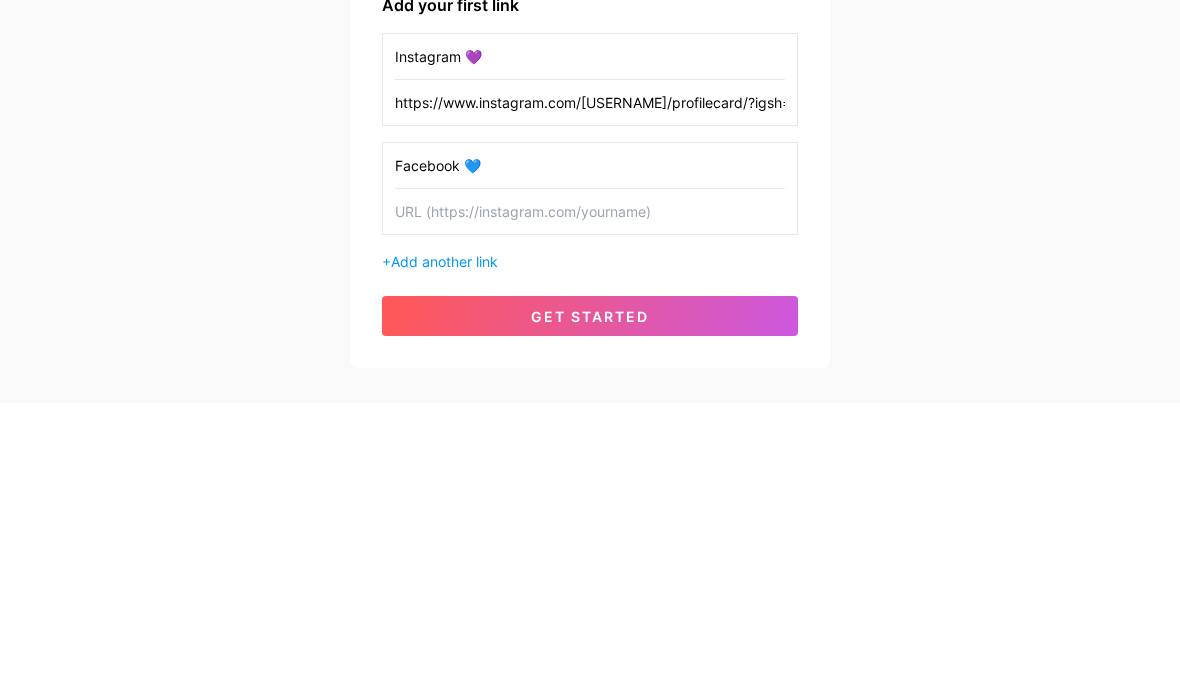 type on "Facebook 💙" 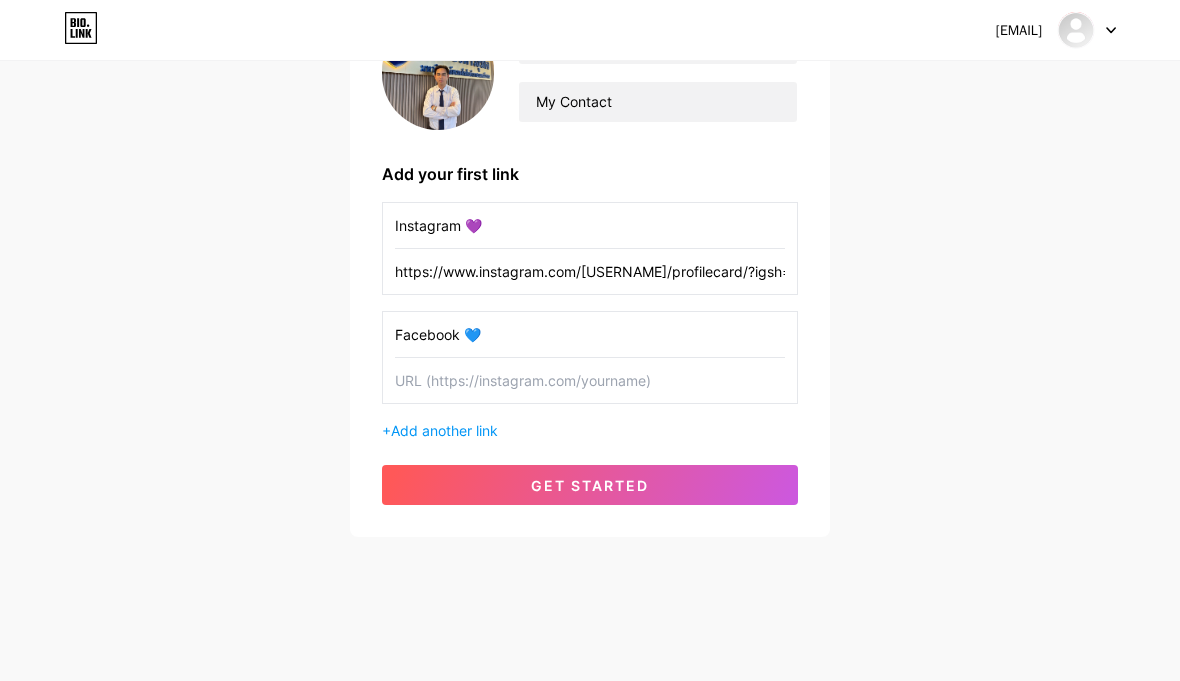 click at bounding box center (590, 380) 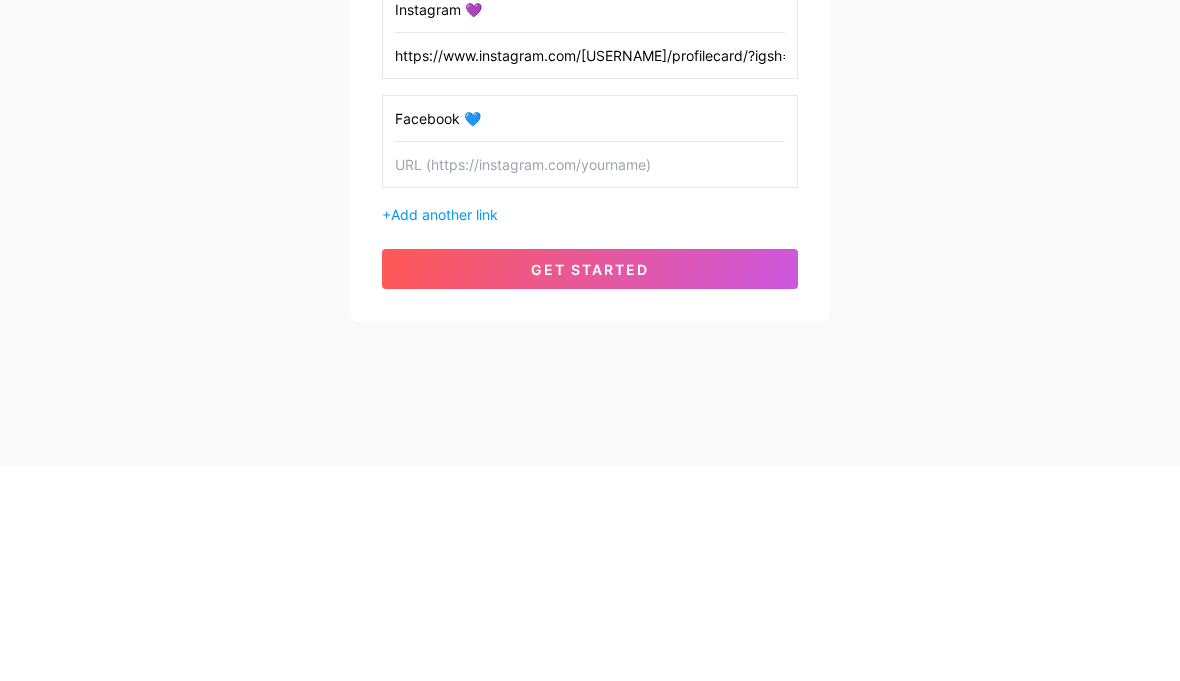 click at bounding box center [590, 380] 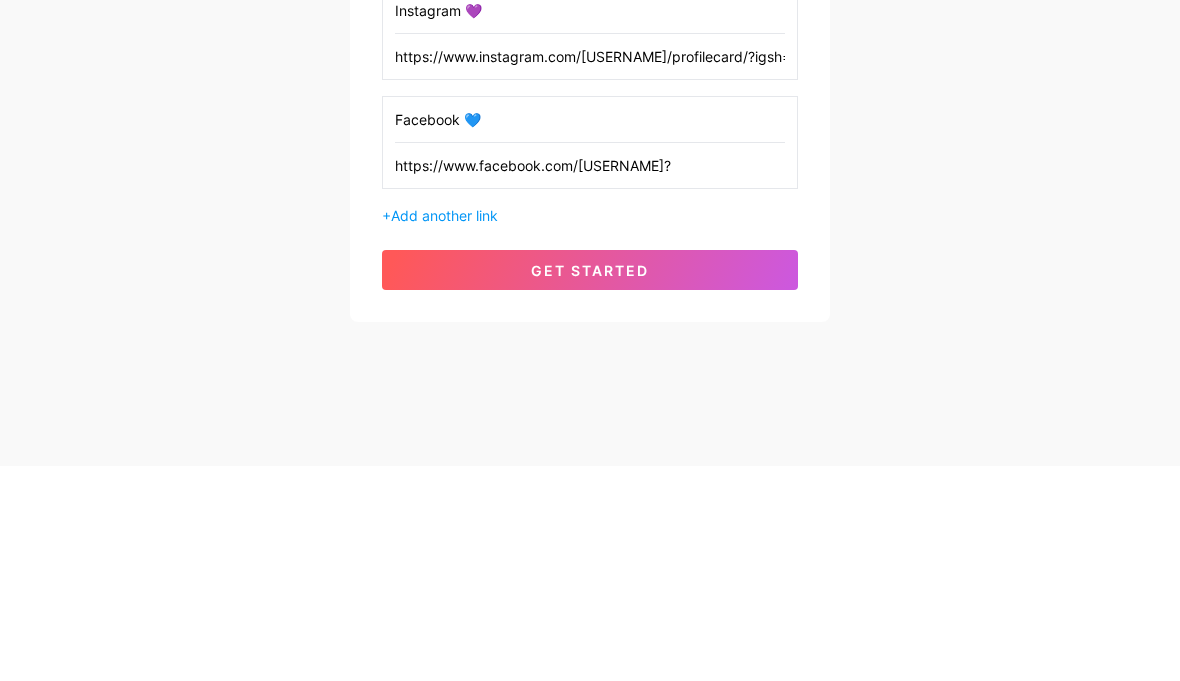 type on "https://www.facebook.com/[USERNAME]?" 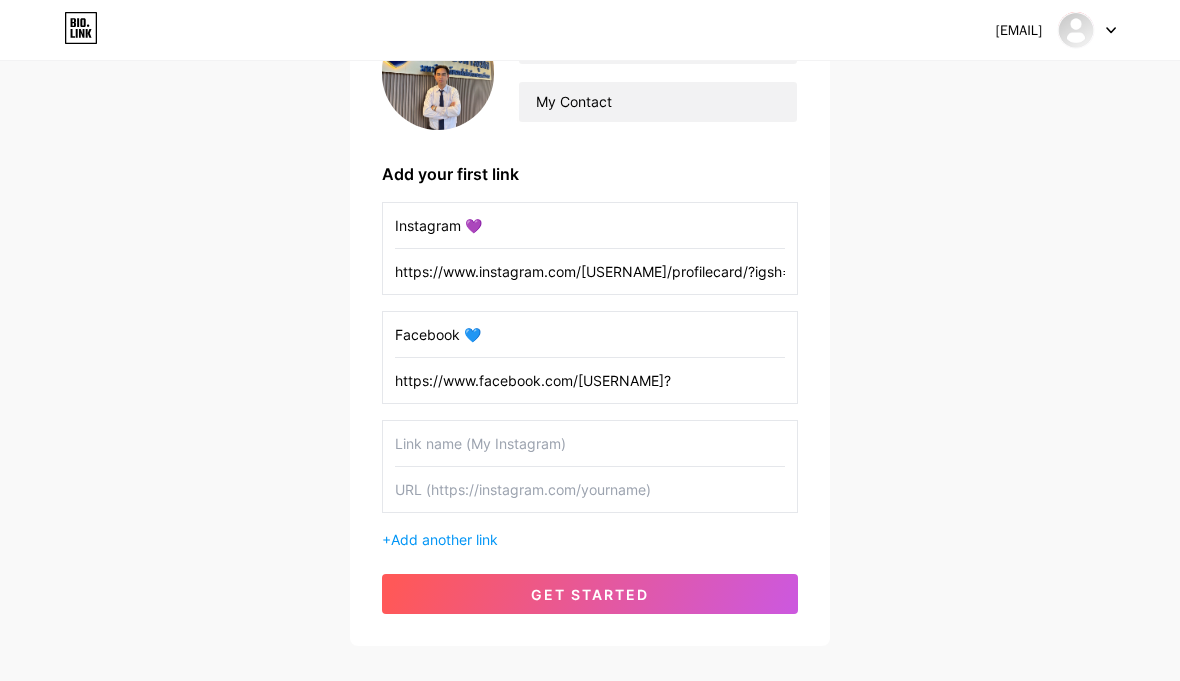 click at bounding box center [590, 443] 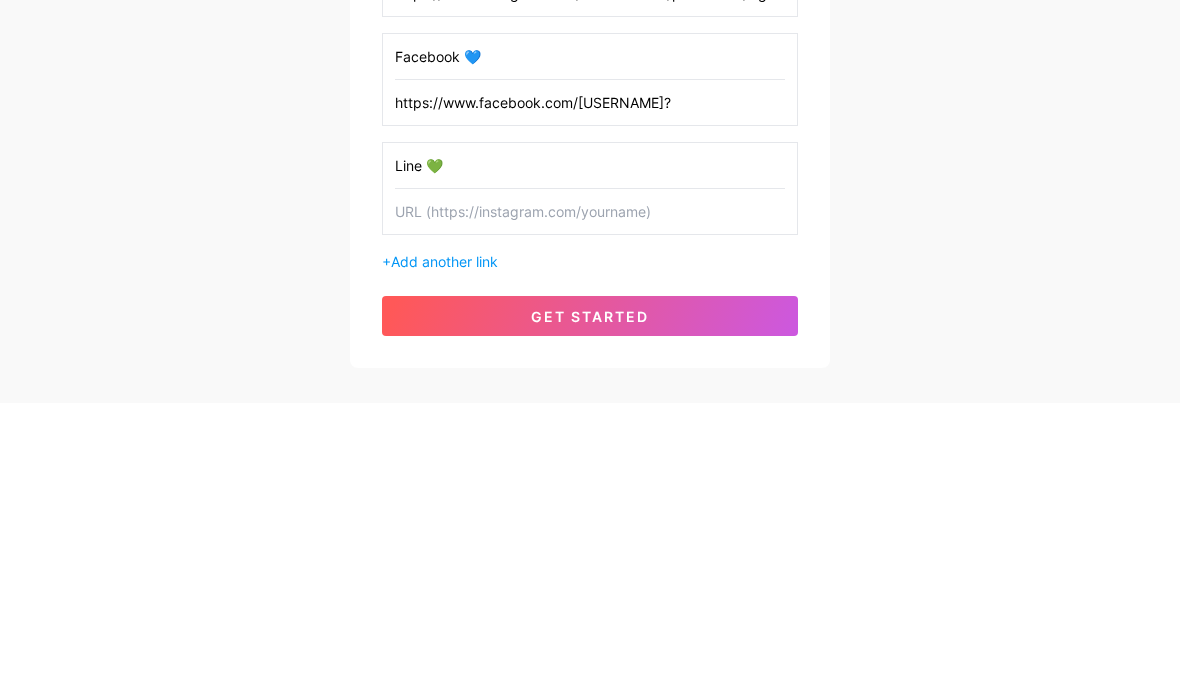 type on "Line 💚" 